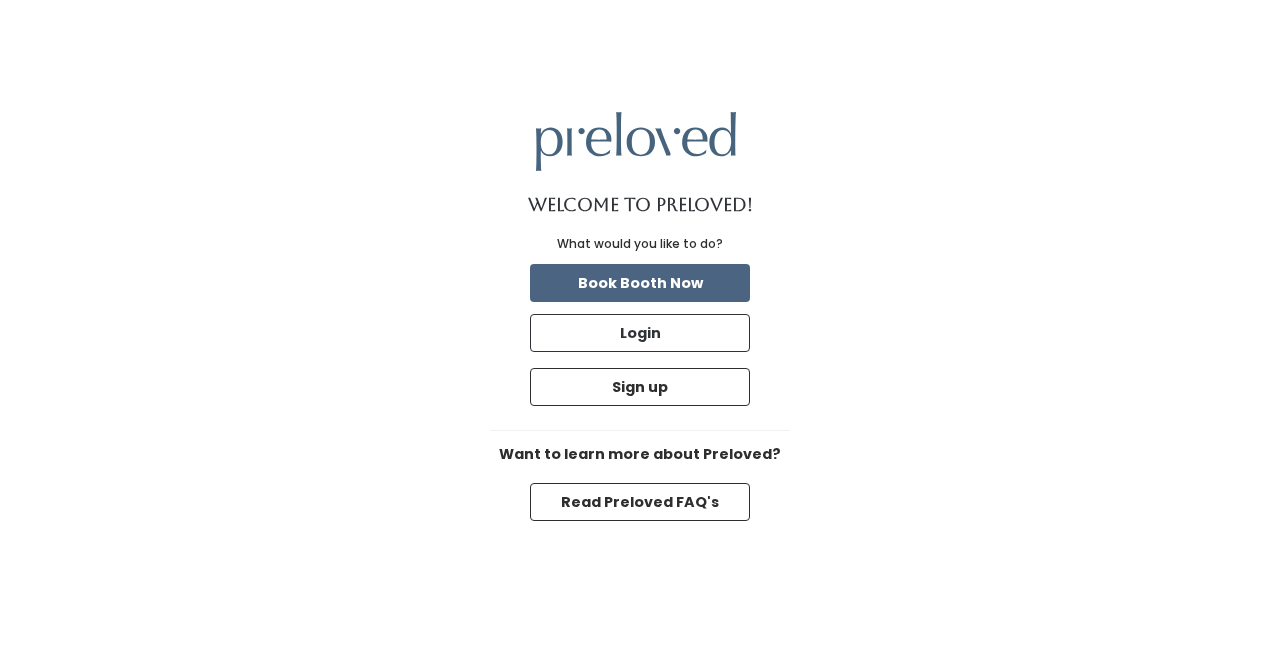 scroll, scrollTop: 0, scrollLeft: 0, axis: both 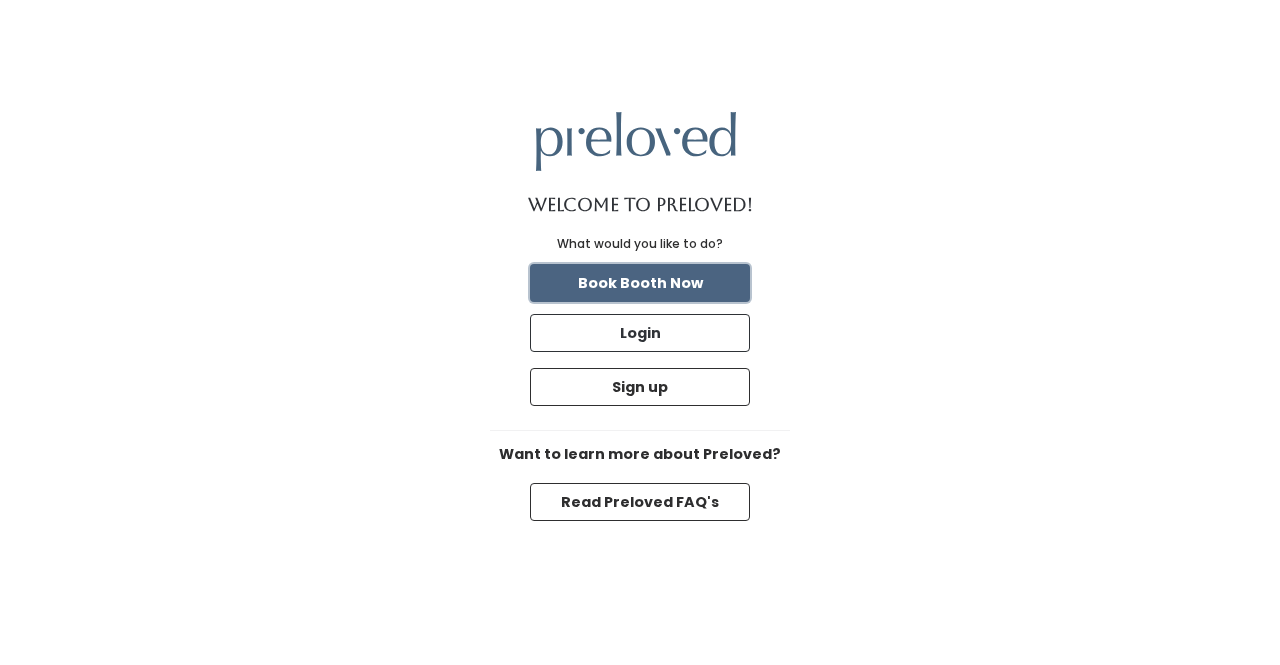 click on "Book Booth Now" at bounding box center [640, 283] 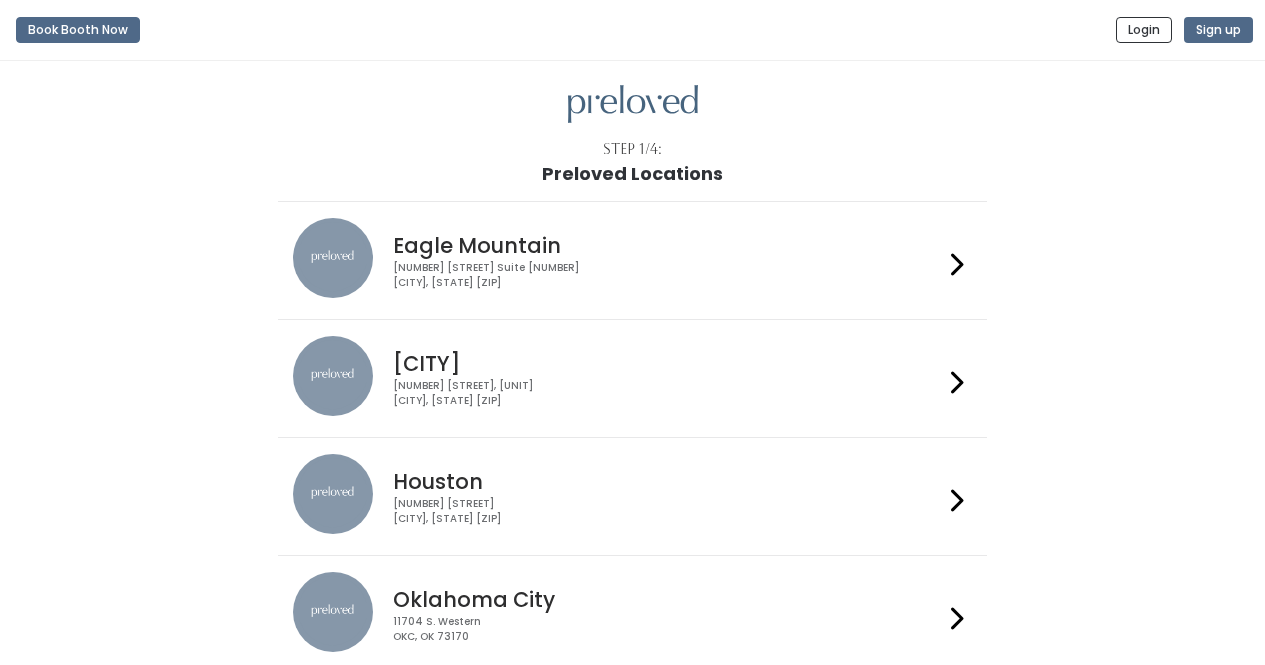 scroll, scrollTop: 0, scrollLeft: 0, axis: both 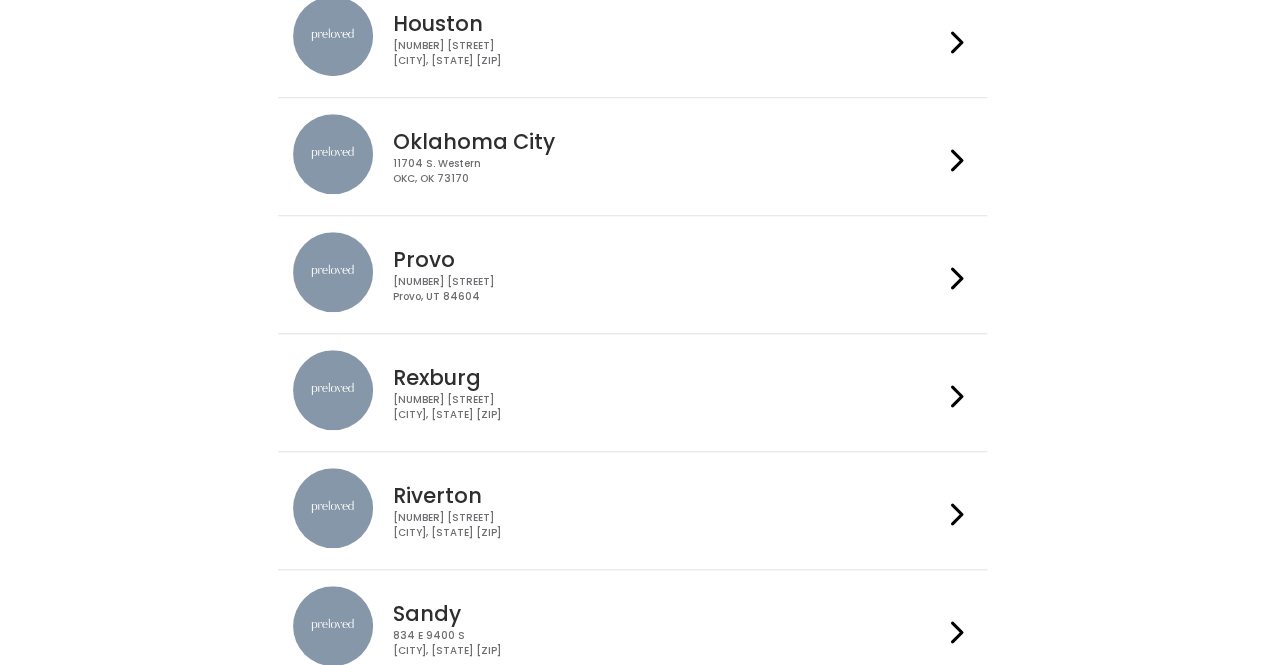 click on "230 W Cougar Blvd
Provo, UT 84604" at bounding box center [668, 289] 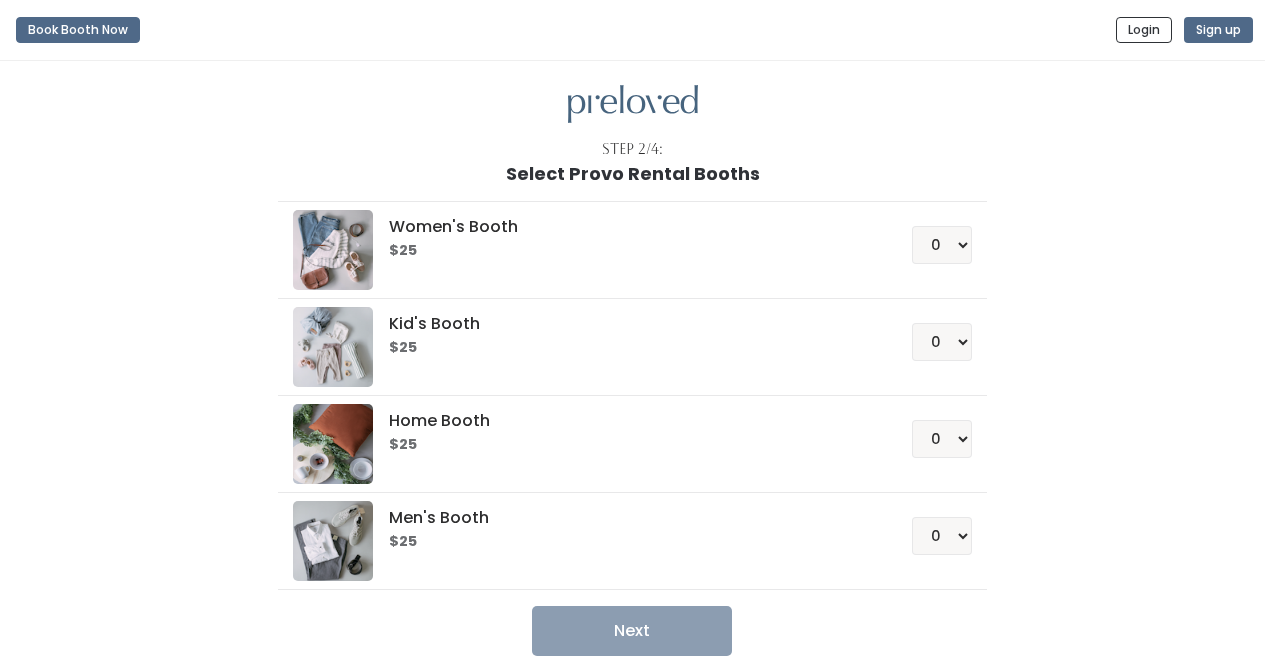 scroll, scrollTop: 0, scrollLeft: 0, axis: both 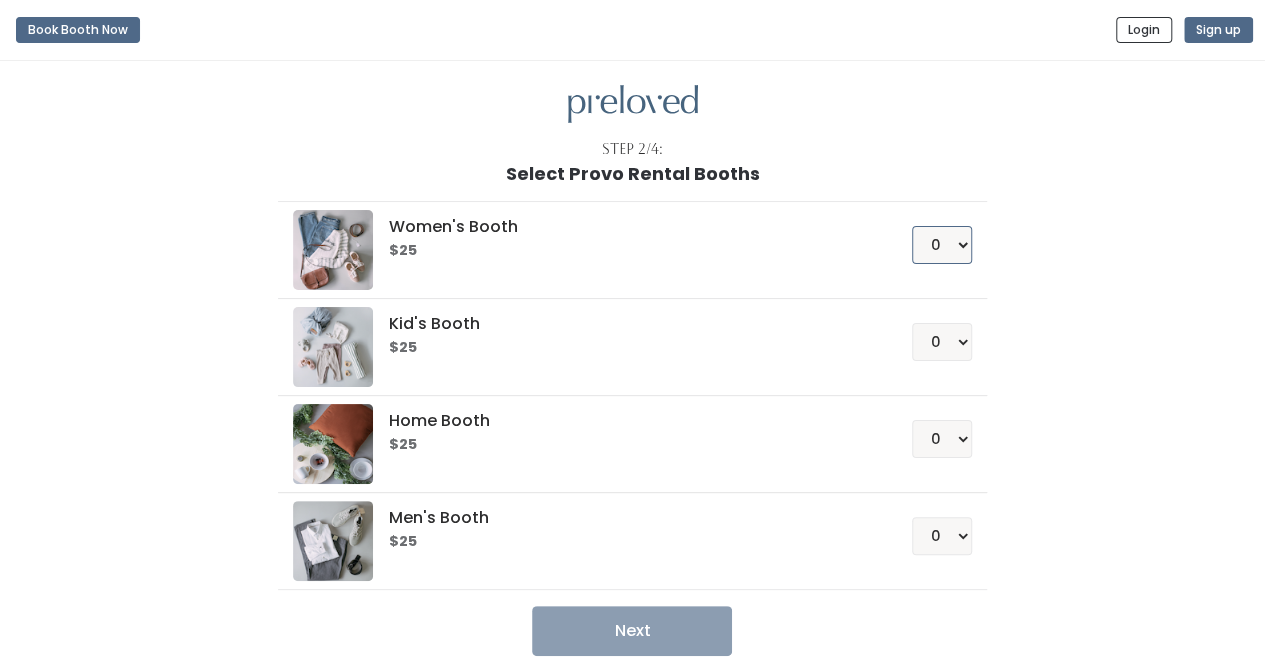 click on "0
1
2
3
4" at bounding box center [942, 245] 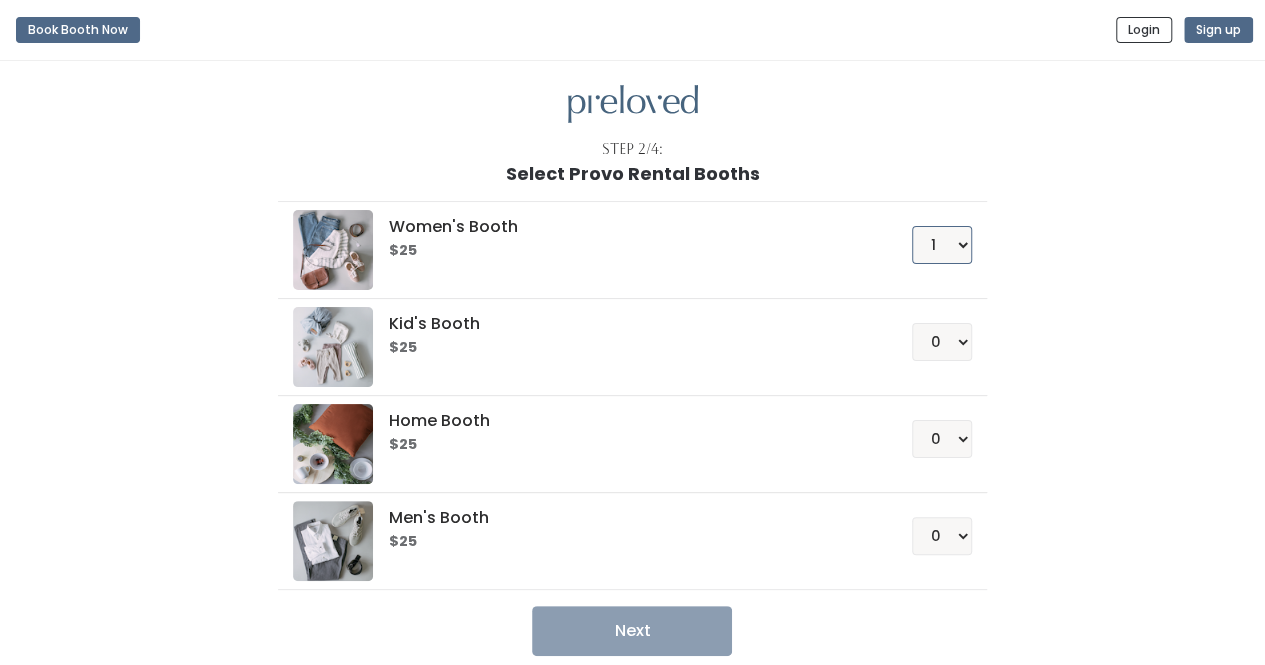 click on "0
1
2
3
4" at bounding box center [942, 245] 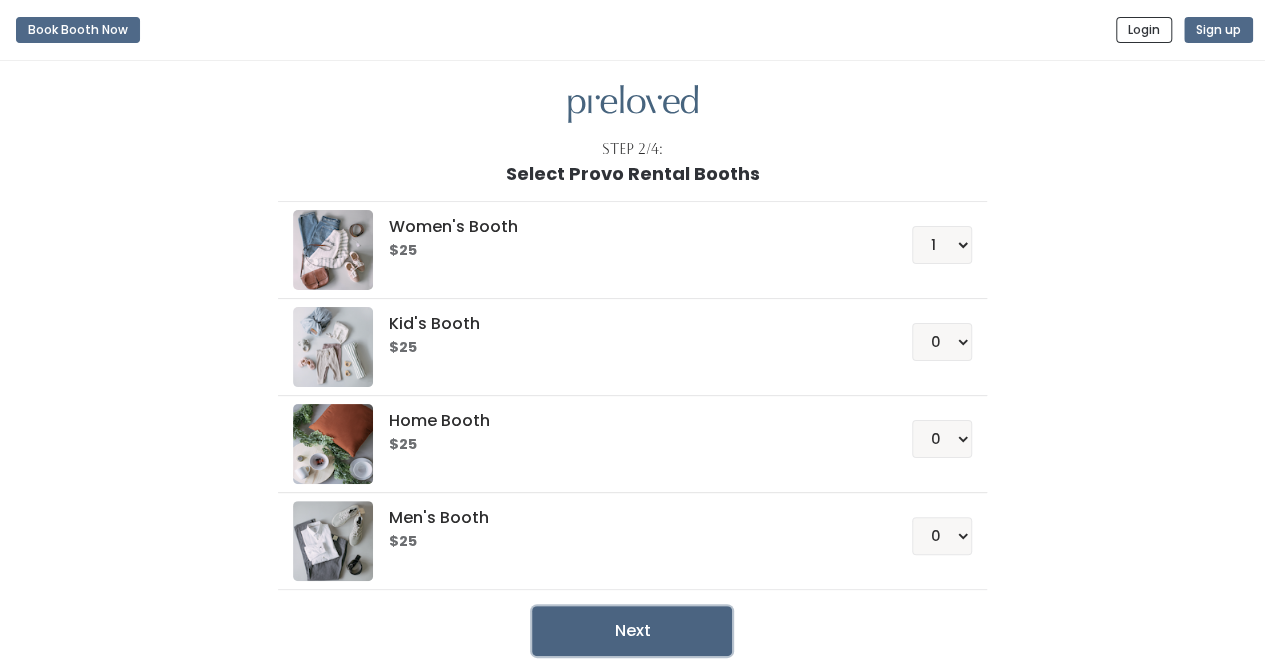click on "Next" at bounding box center (632, 631) 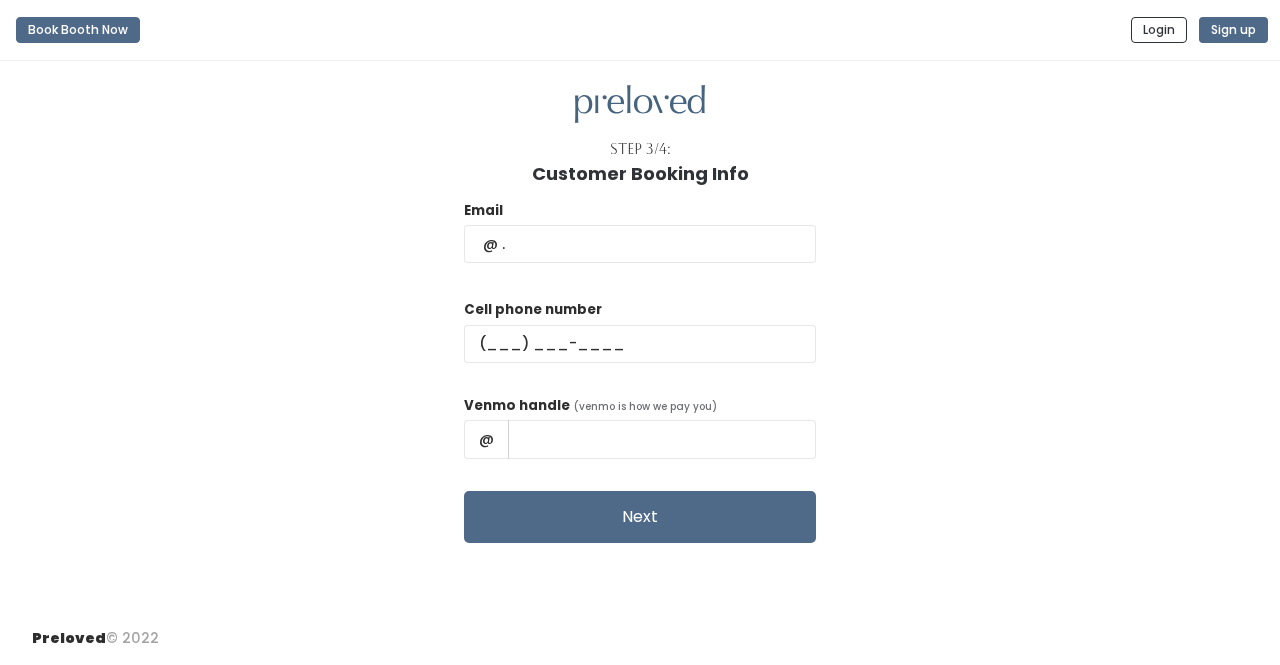 scroll, scrollTop: 0, scrollLeft: 0, axis: both 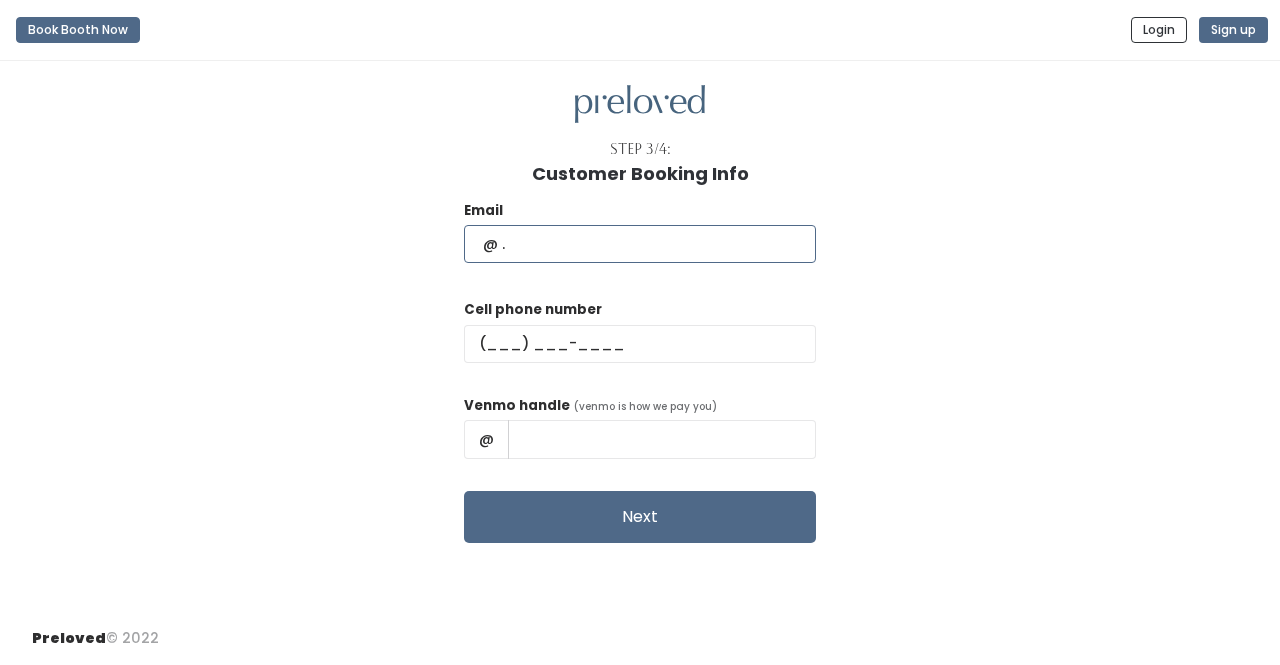 click at bounding box center (640, 244) 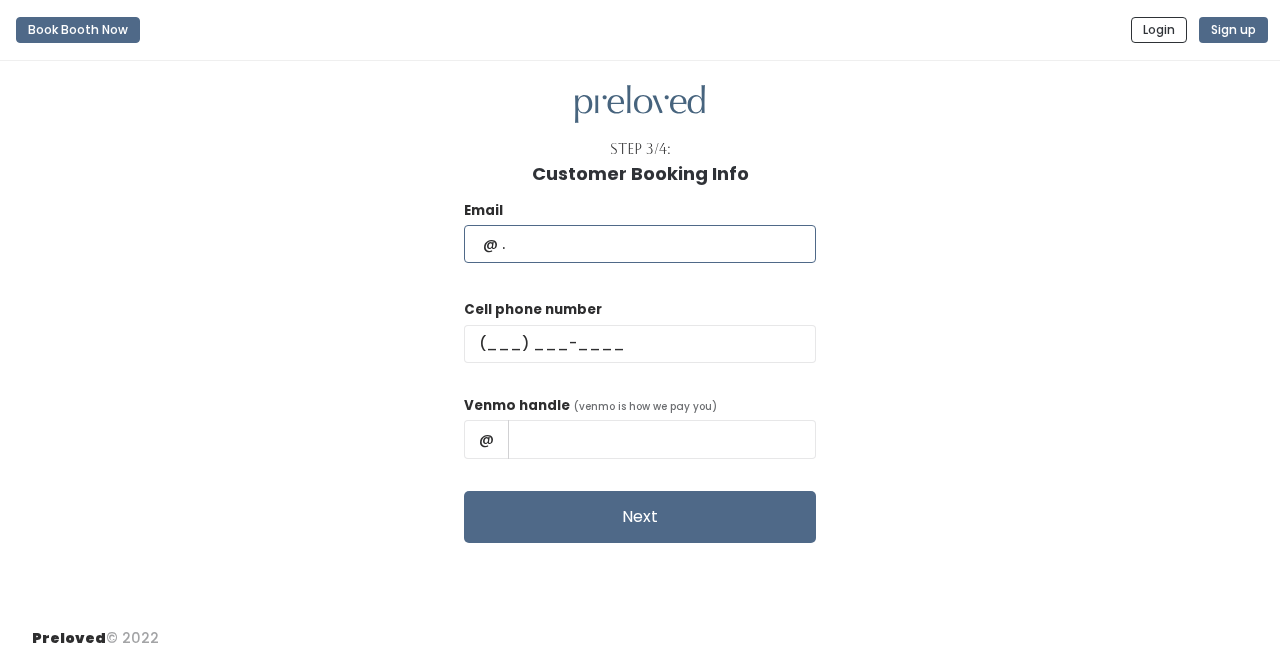 type on "[USERNAME]@example.com" 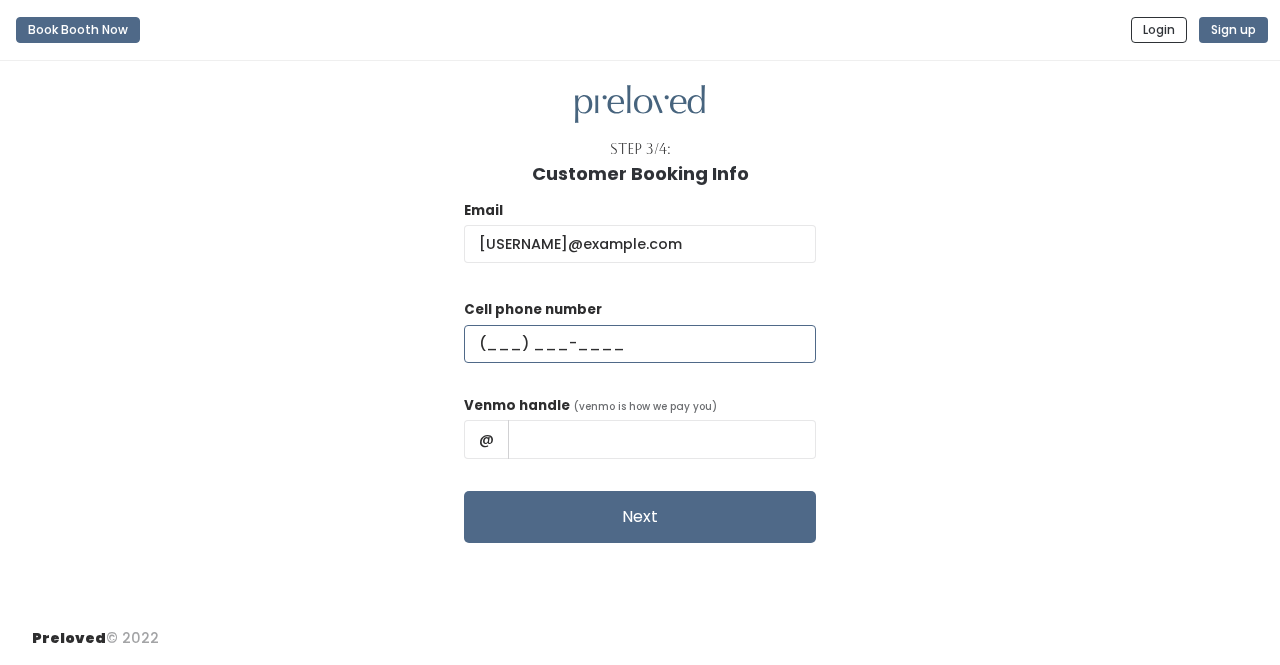 type on "[PHONE]" 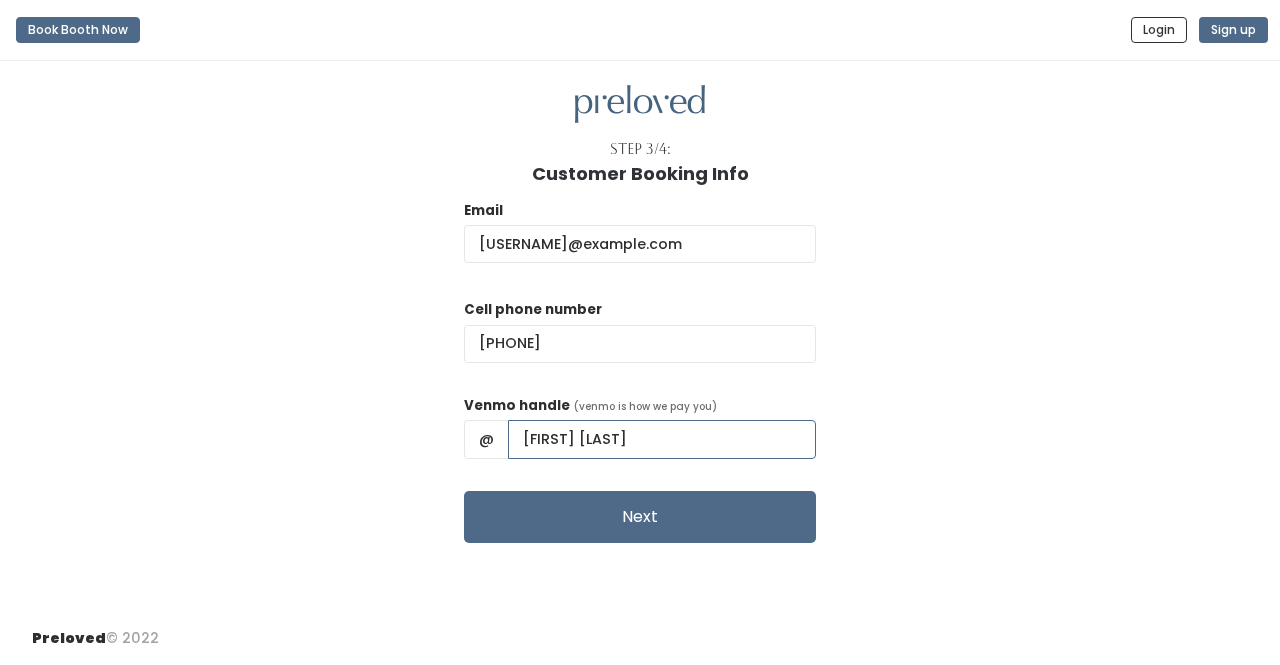 click on "Claire LeSueur" at bounding box center [662, 439] 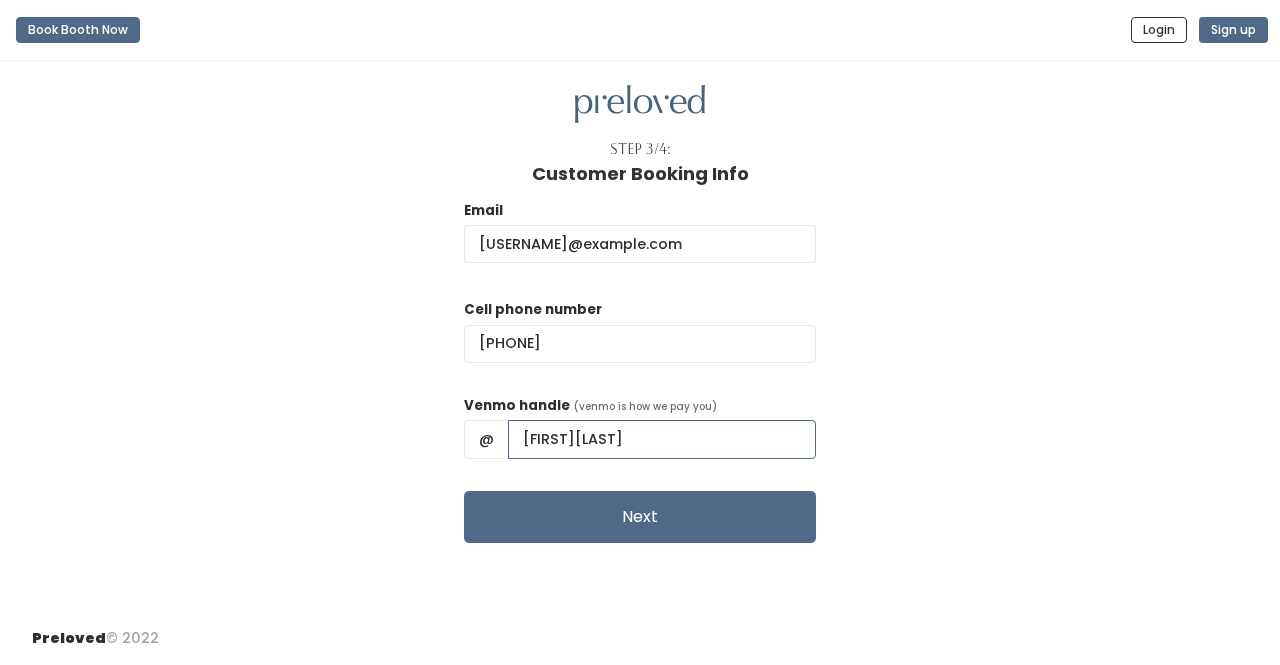 click on "ClaireLeSueur" at bounding box center [662, 439] 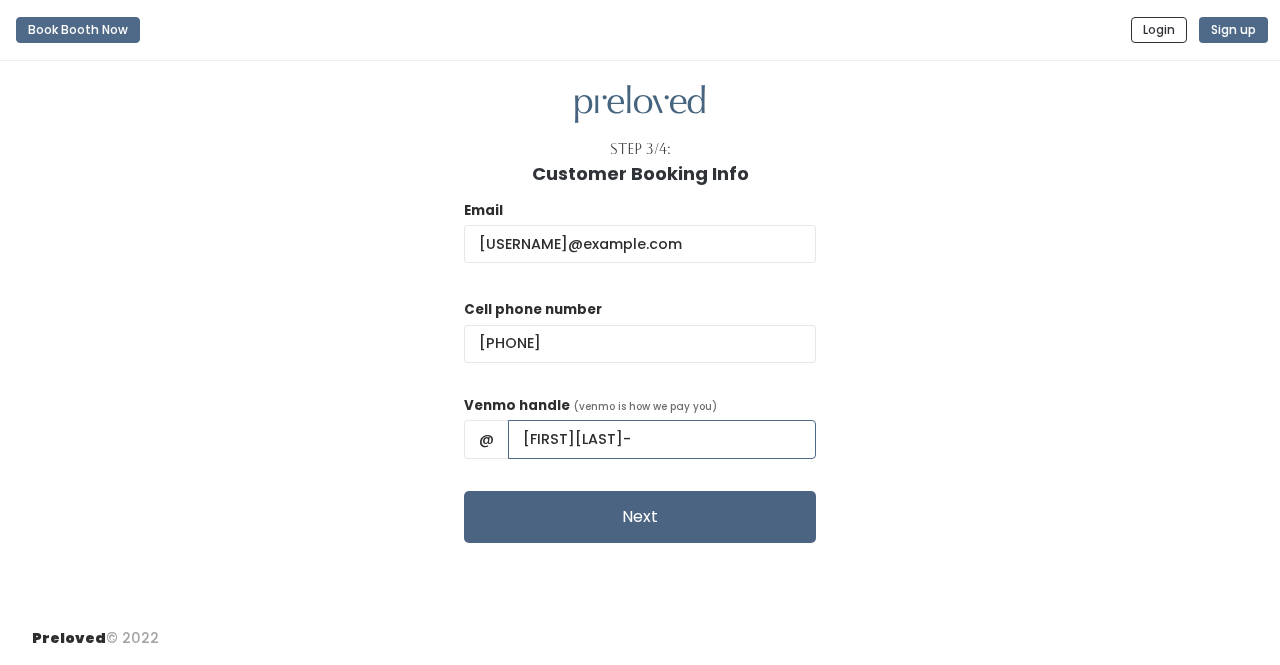 type on "ClaireLeSueur-LeSueur" 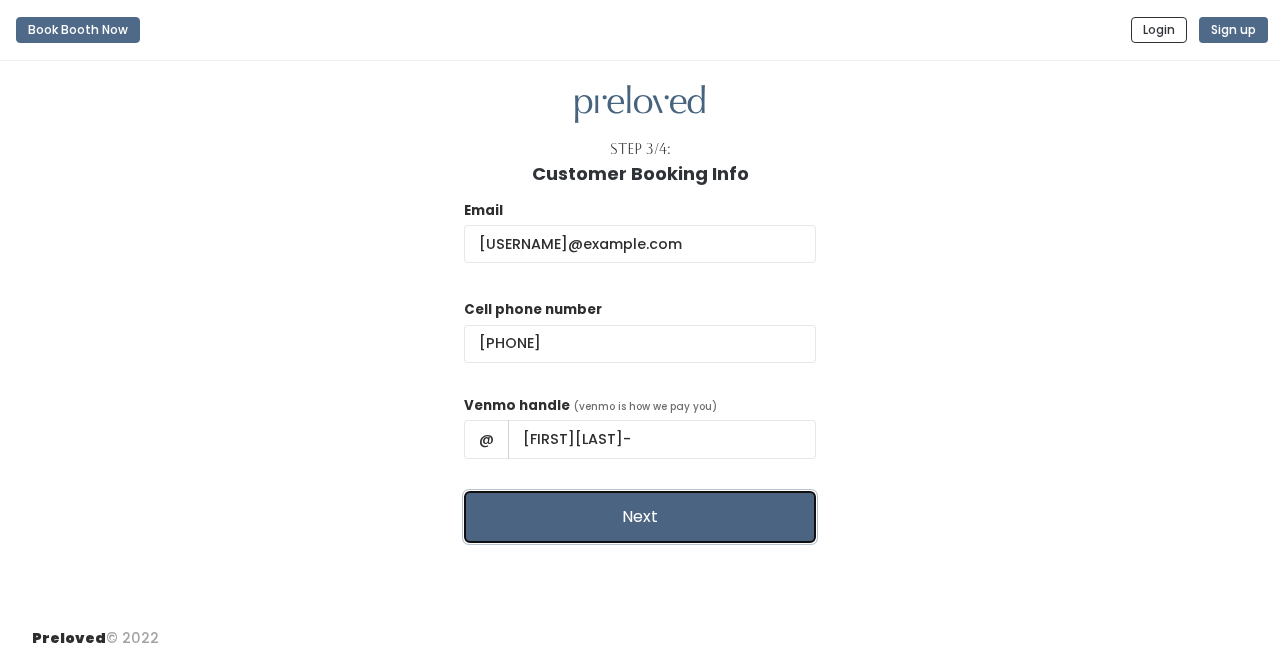 click on "Next" at bounding box center (640, 517) 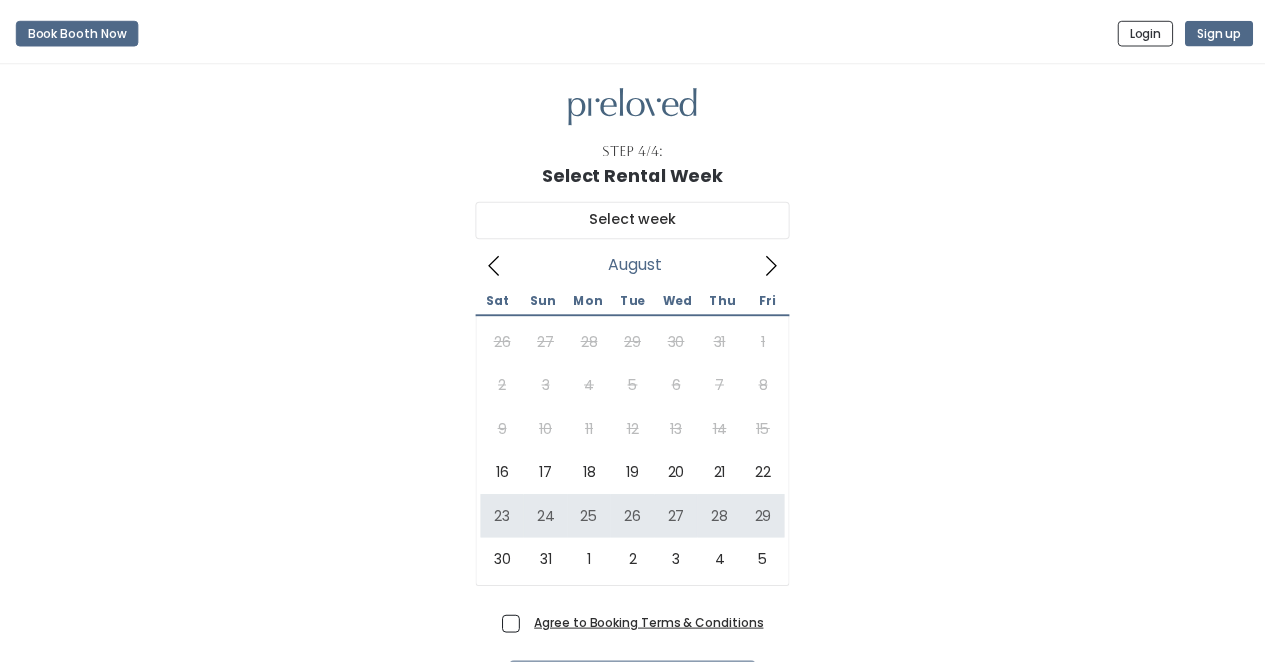 scroll, scrollTop: 0, scrollLeft: 0, axis: both 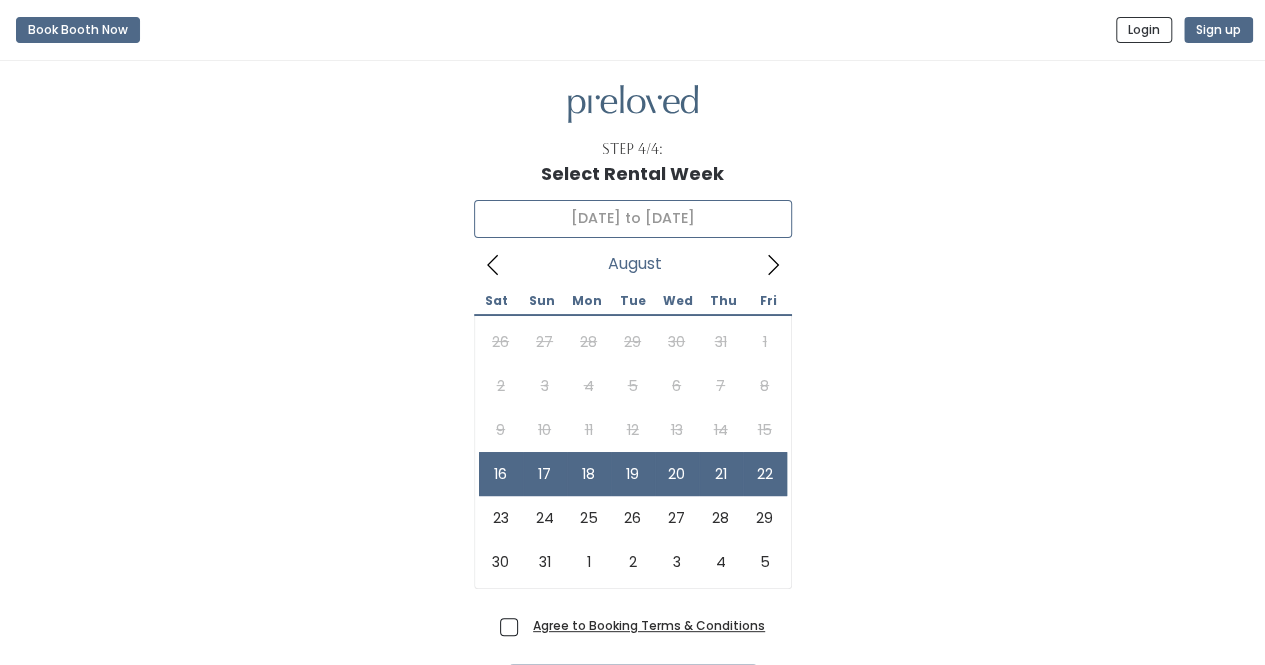 type on "[DATE] to [DATE]" 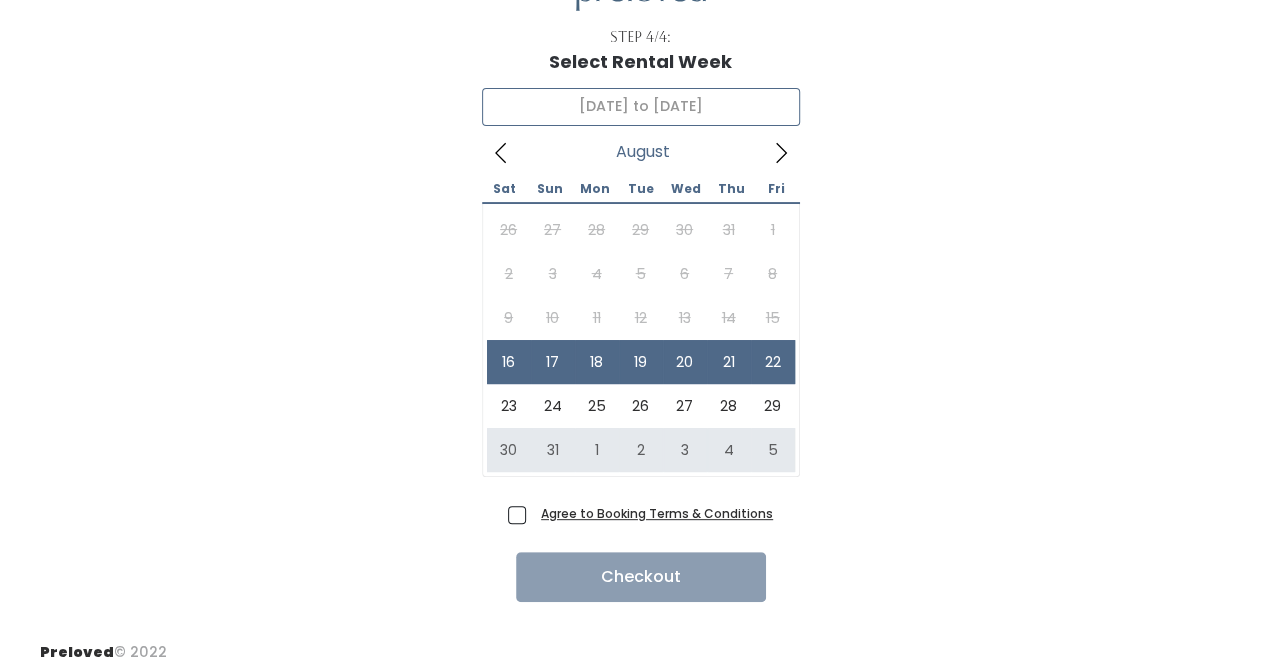 scroll, scrollTop: 124, scrollLeft: 0, axis: vertical 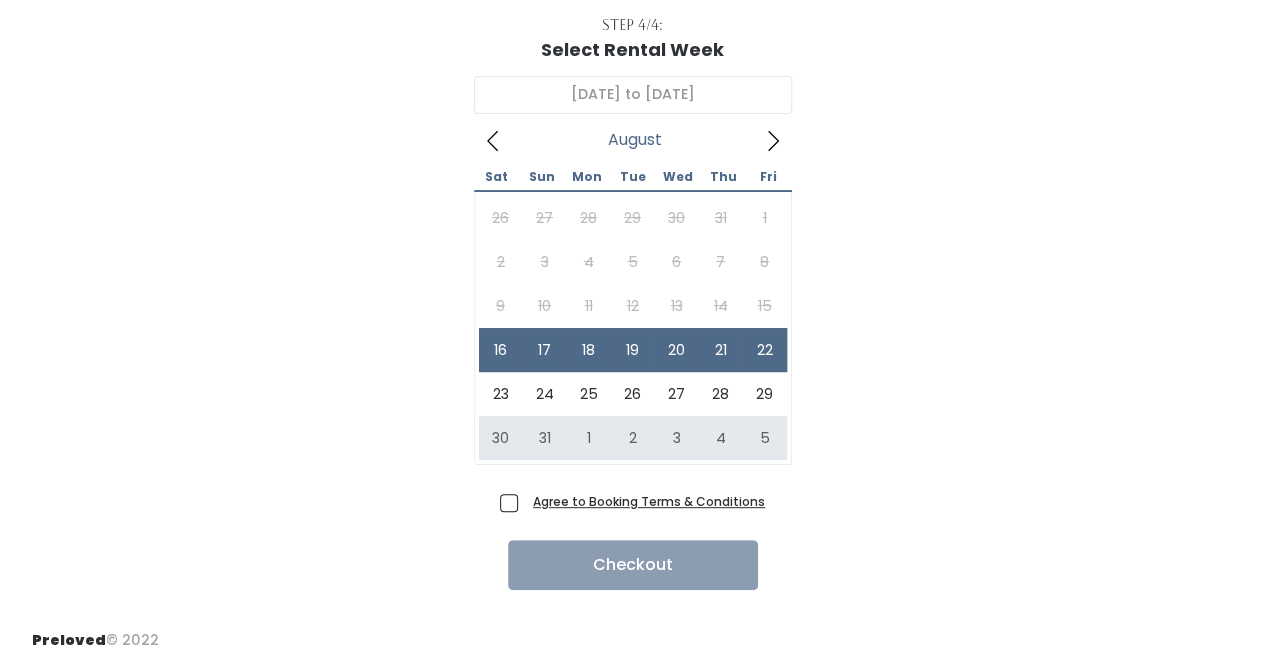 click on "Agree to Booking Terms & Conditions" at bounding box center (649, 501) 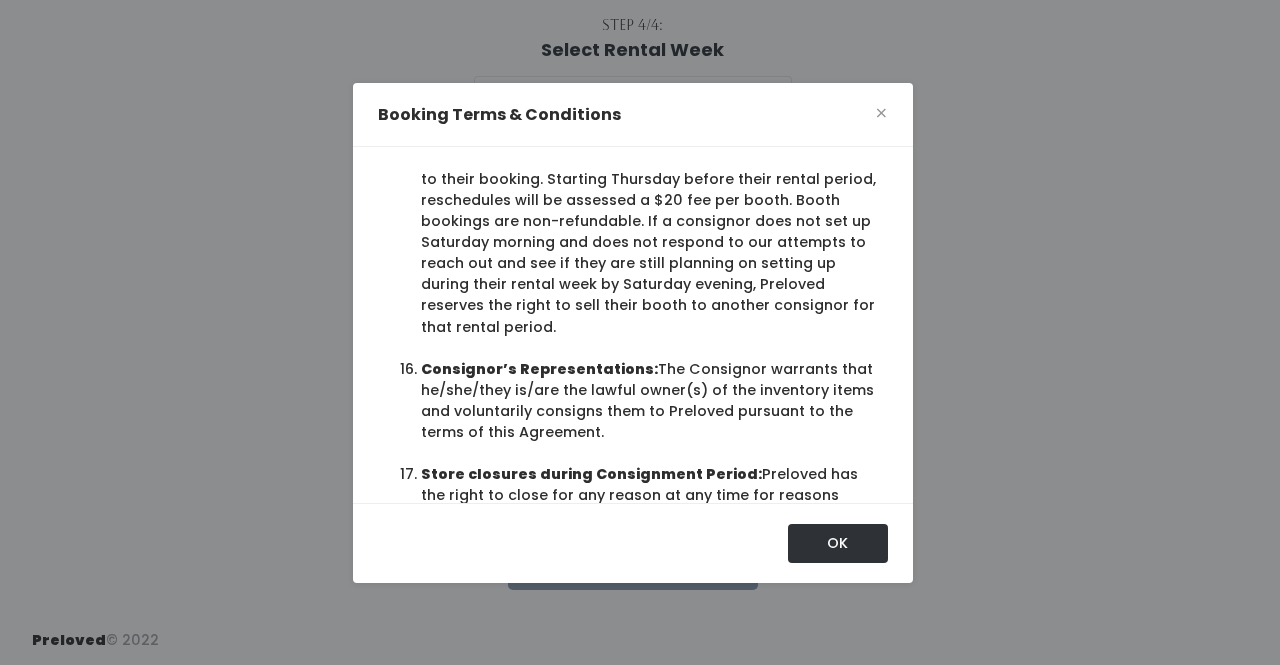 scroll, scrollTop: 3616, scrollLeft: 0, axis: vertical 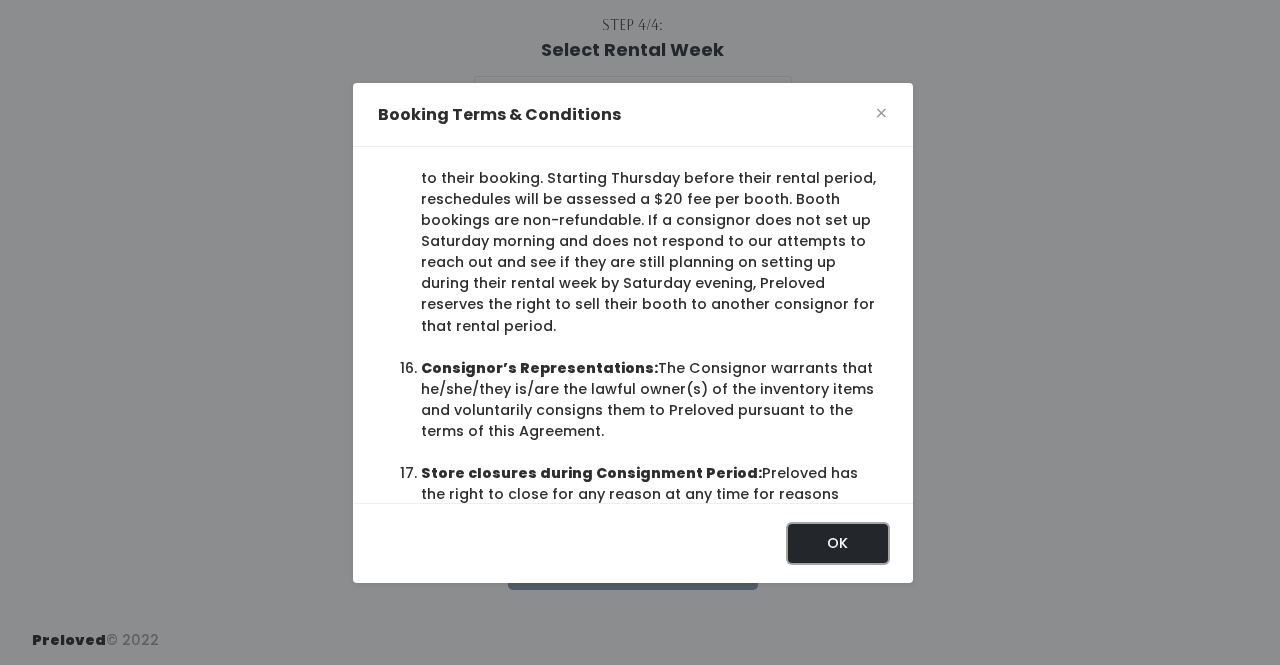 click on "OK" at bounding box center [838, 543] 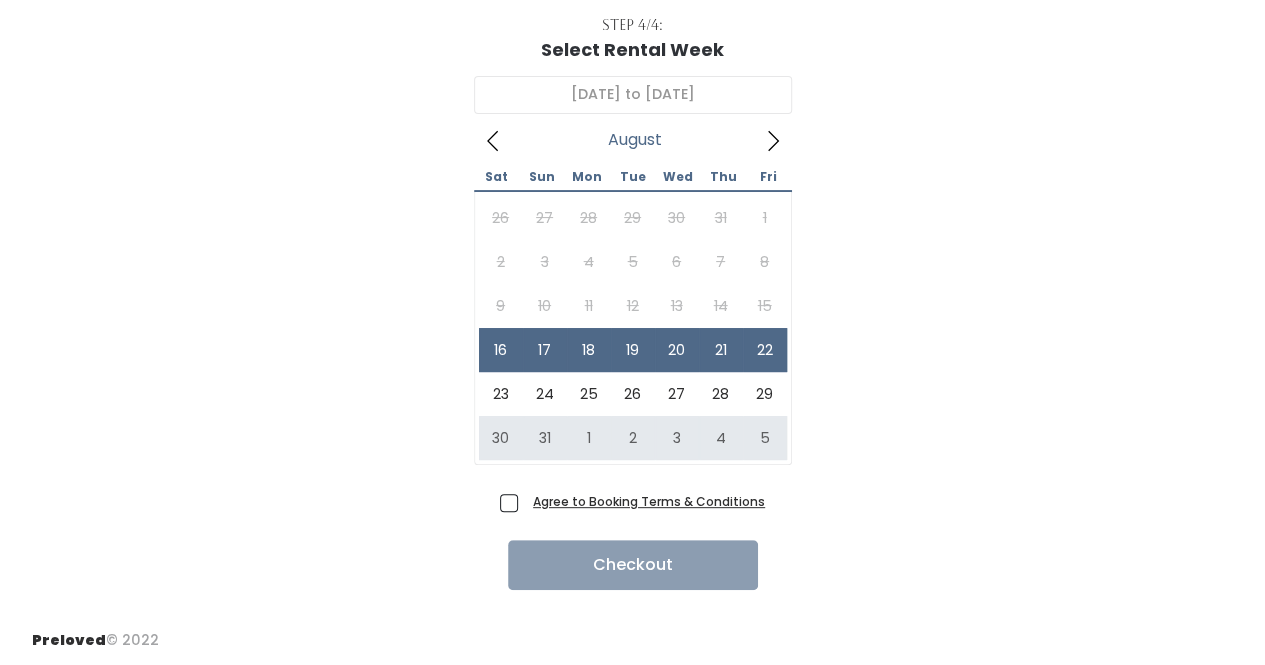 click on "Agree to Booking Terms & Conditions" at bounding box center [645, 501] 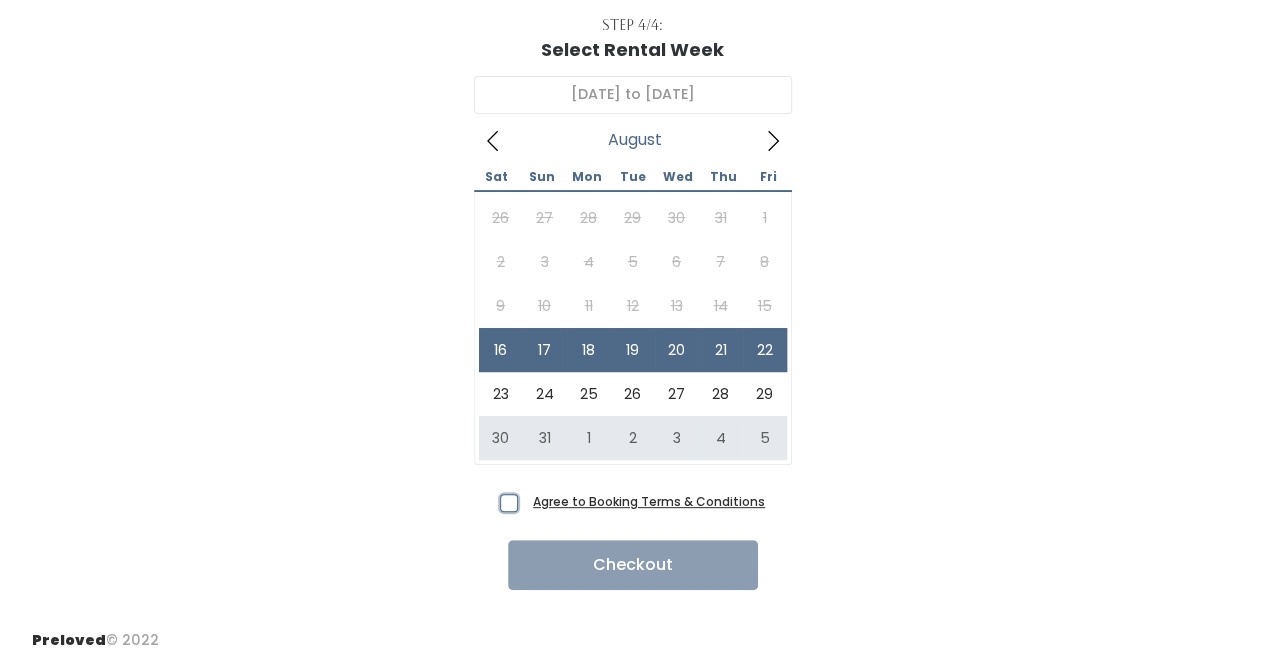 click on "Agree to Booking Terms & Conditions" at bounding box center [531, 497] 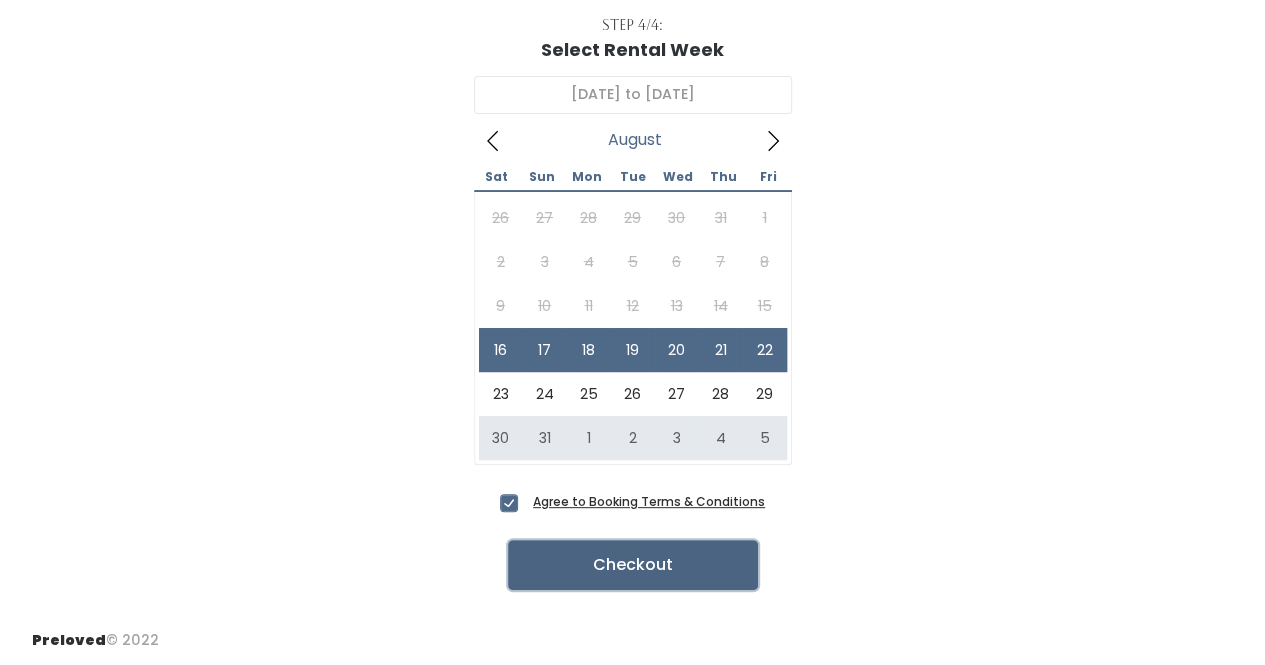click on "Checkout" at bounding box center (633, 565) 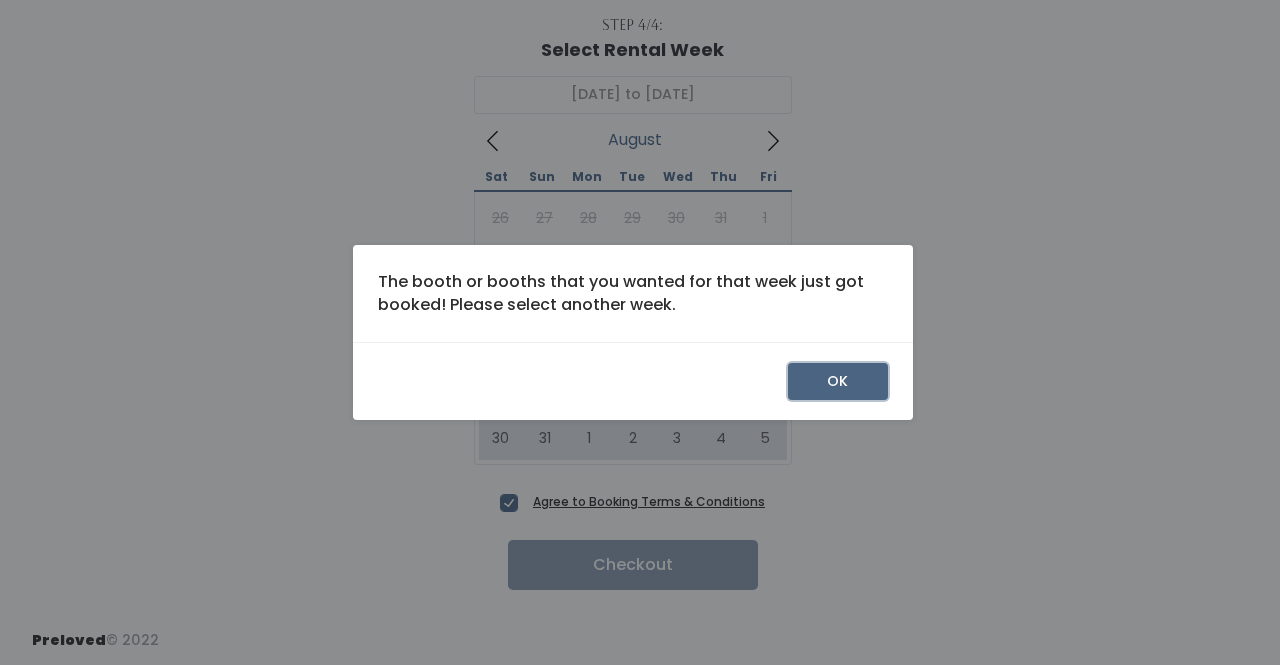 click on "OK" at bounding box center [838, 382] 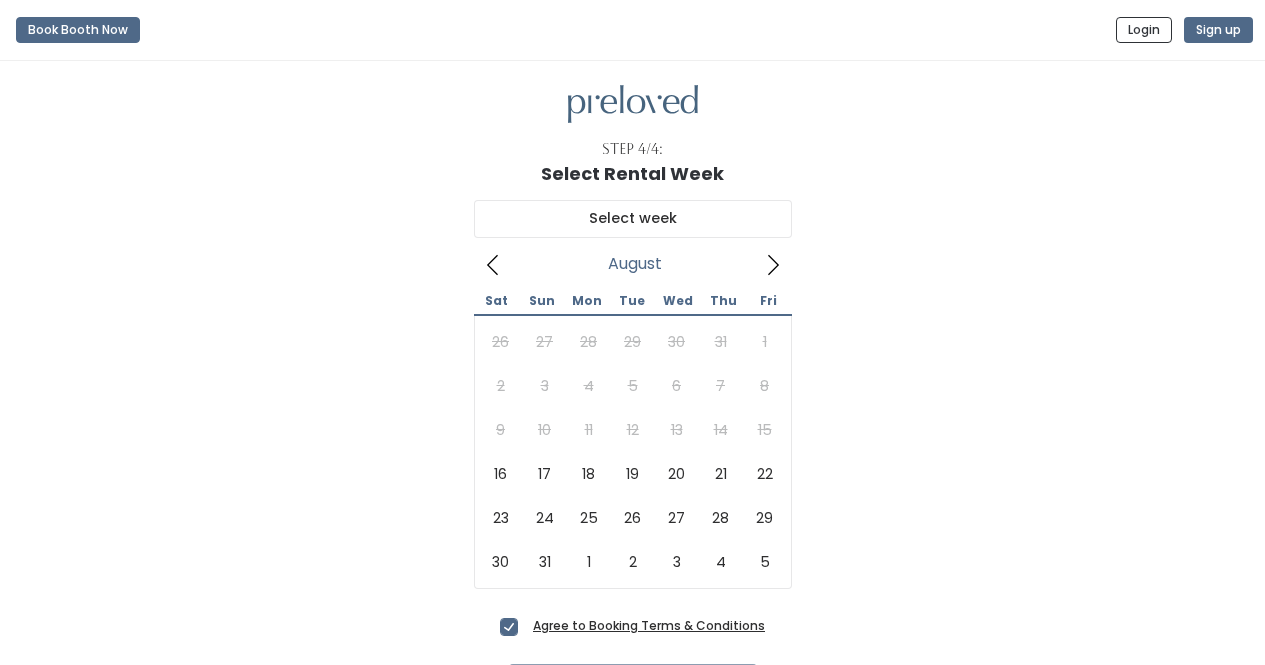 scroll, scrollTop: 124, scrollLeft: 0, axis: vertical 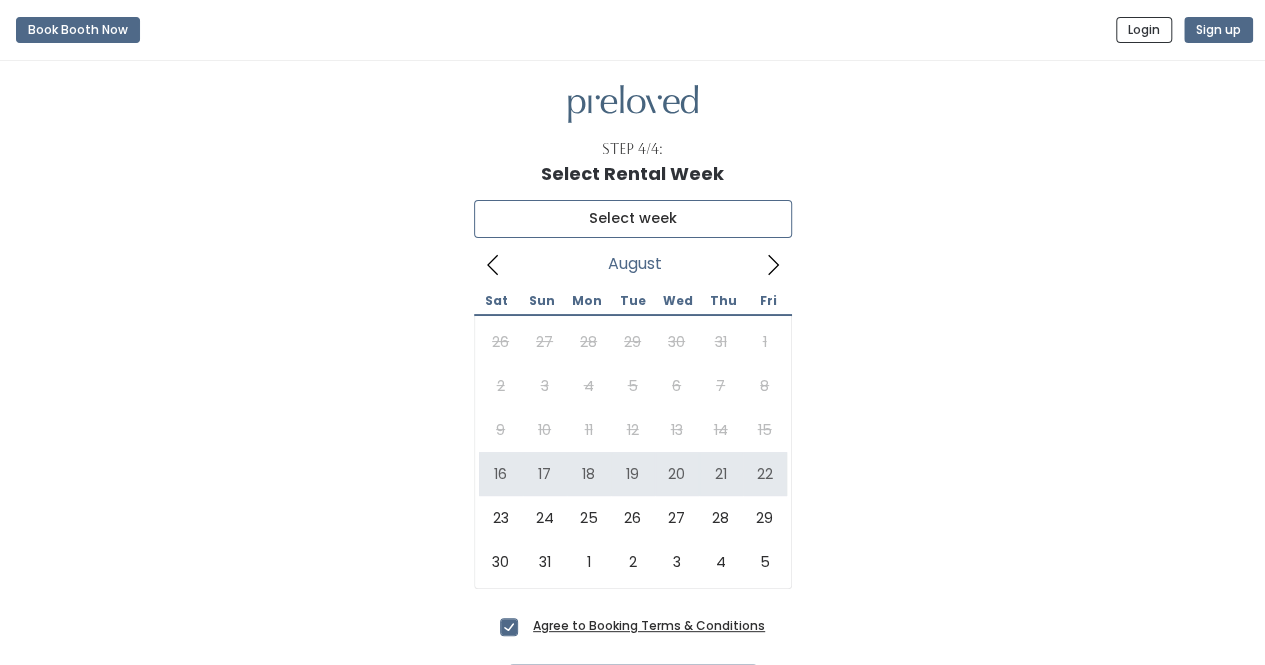 type on "August 16 to August 22" 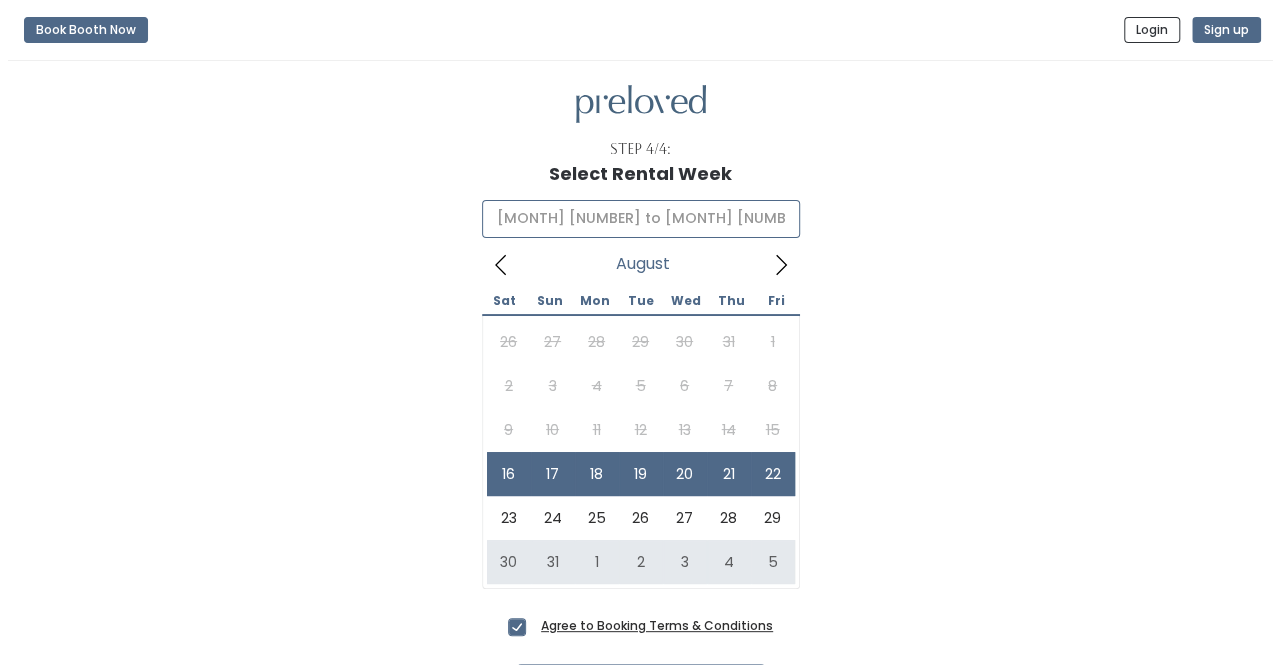 scroll, scrollTop: 124, scrollLeft: 0, axis: vertical 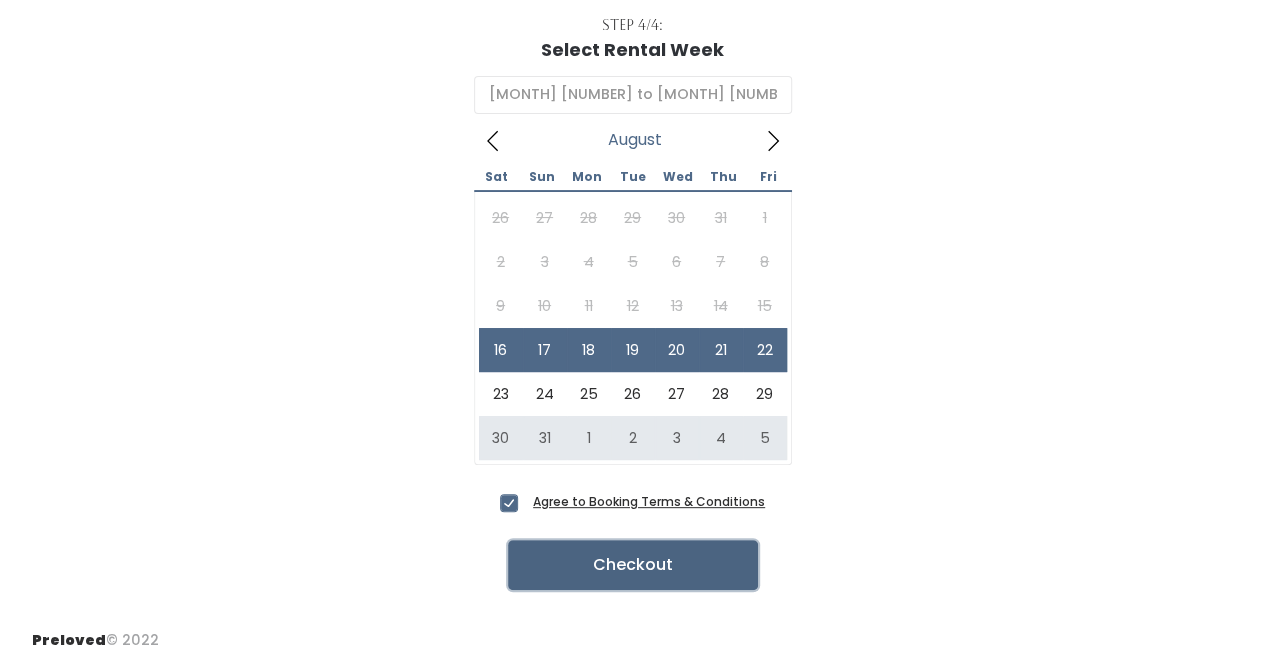 click on "Checkout" at bounding box center [633, 565] 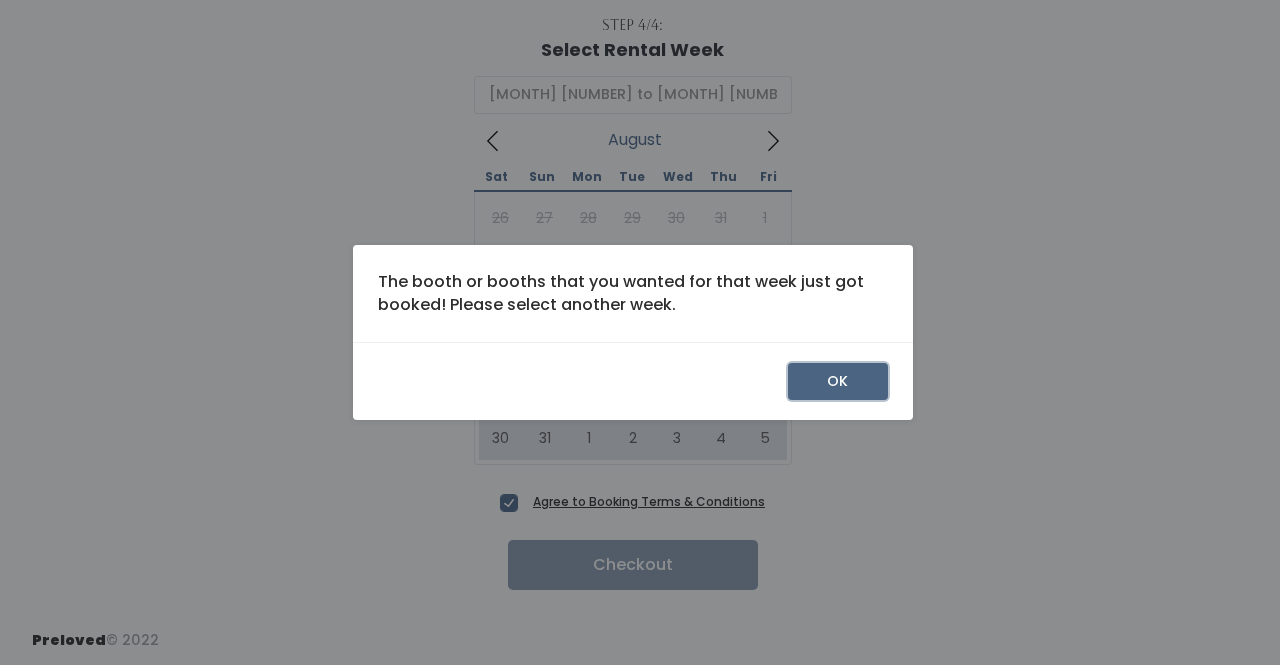 click on "OK" at bounding box center (838, 382) 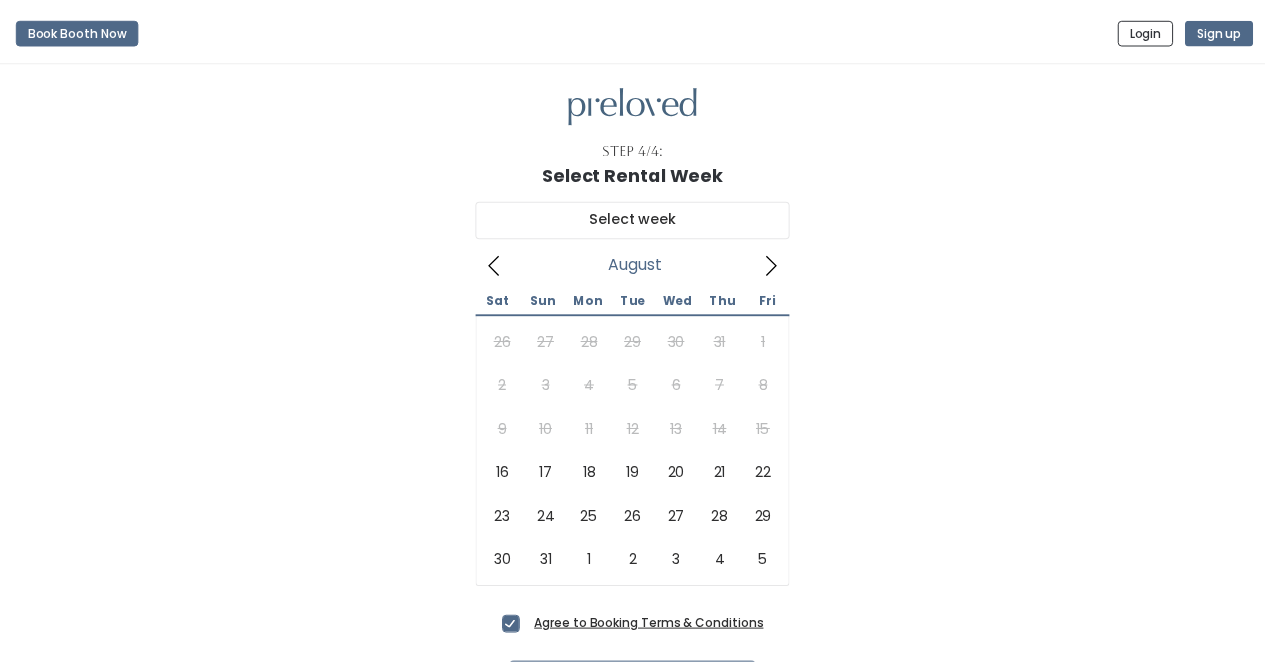 scroll, scrollTop: 0, scrollLeft: 0, axis: both 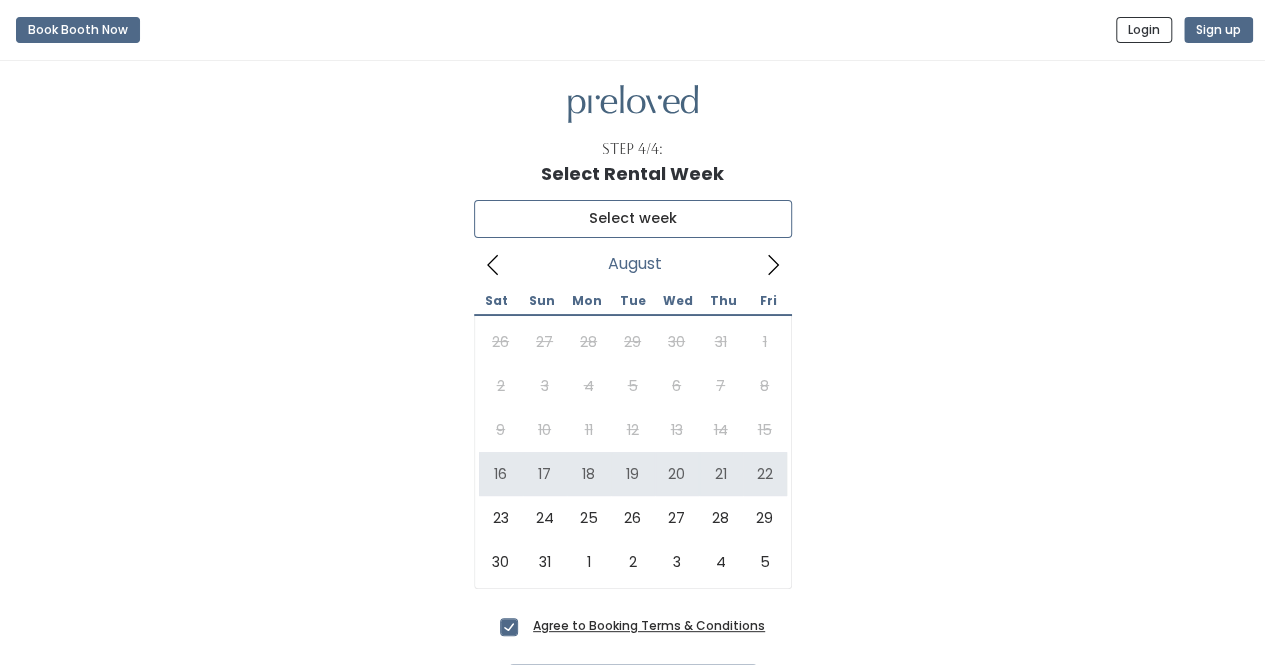 type on "[MONTH] [NUMBER] to [MONTH] [NUMBER]" 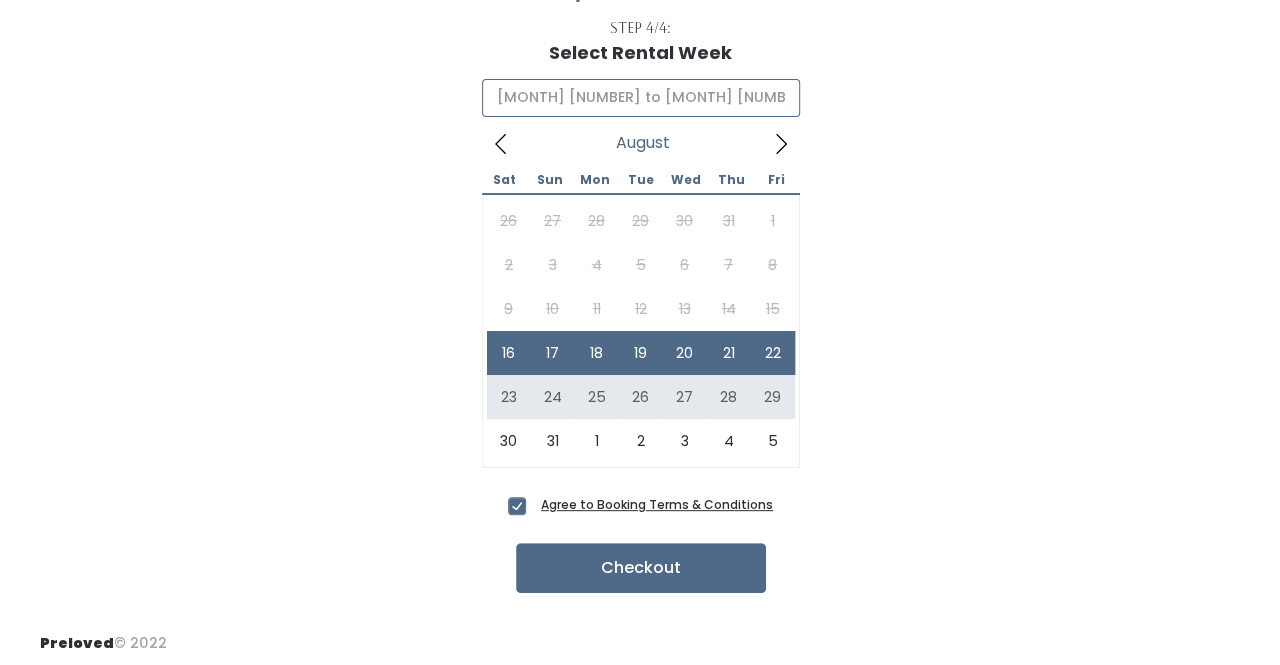 scroll, scrollTop: 122, scrollLeft: 0, axis: vertical 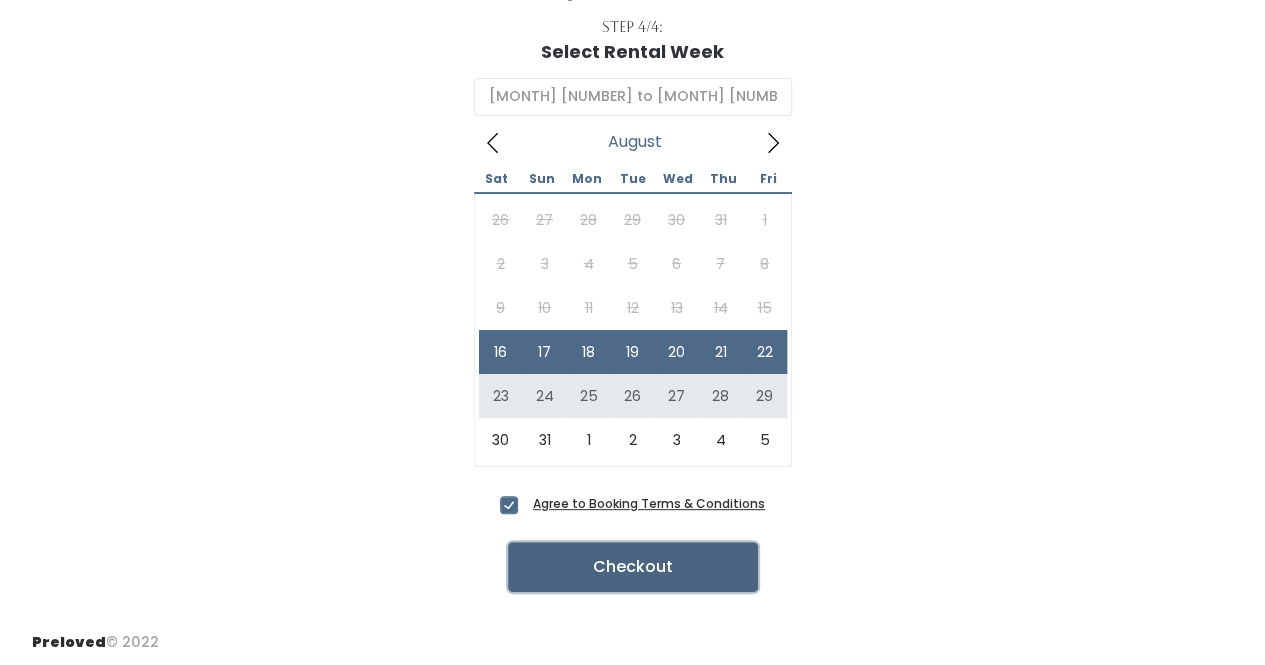 click on "Checkout" at bounding box center [633, 567] 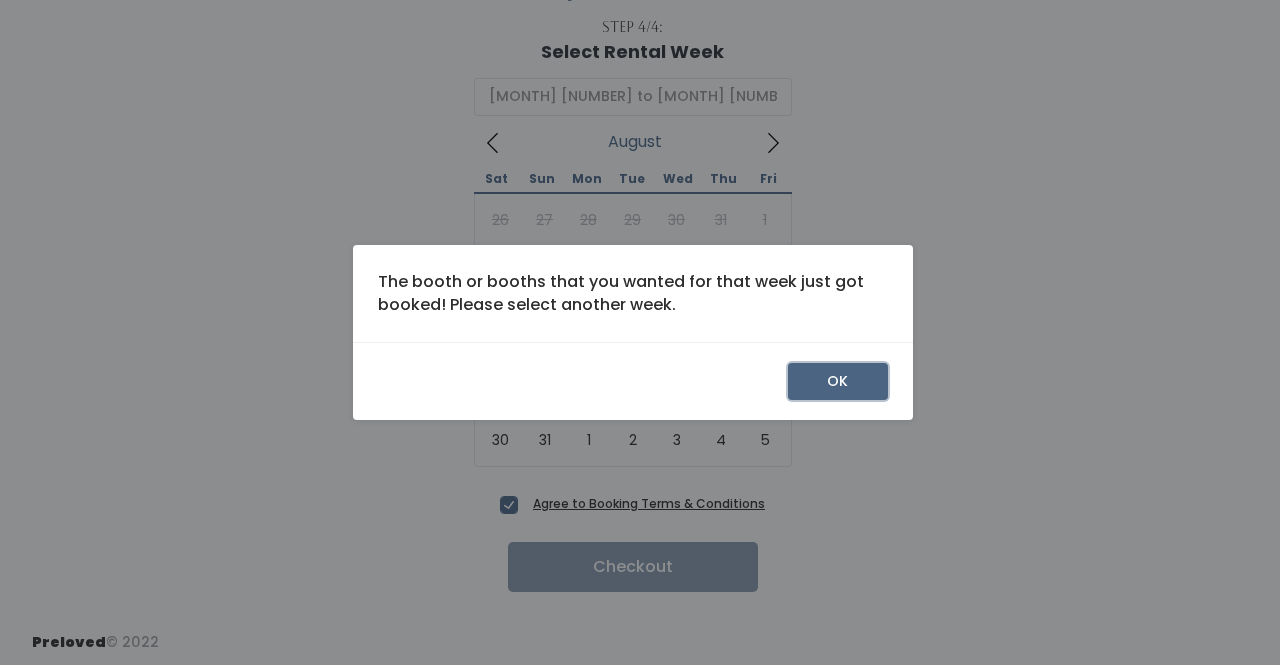 click on "OK" at bounding box center (838, 382) 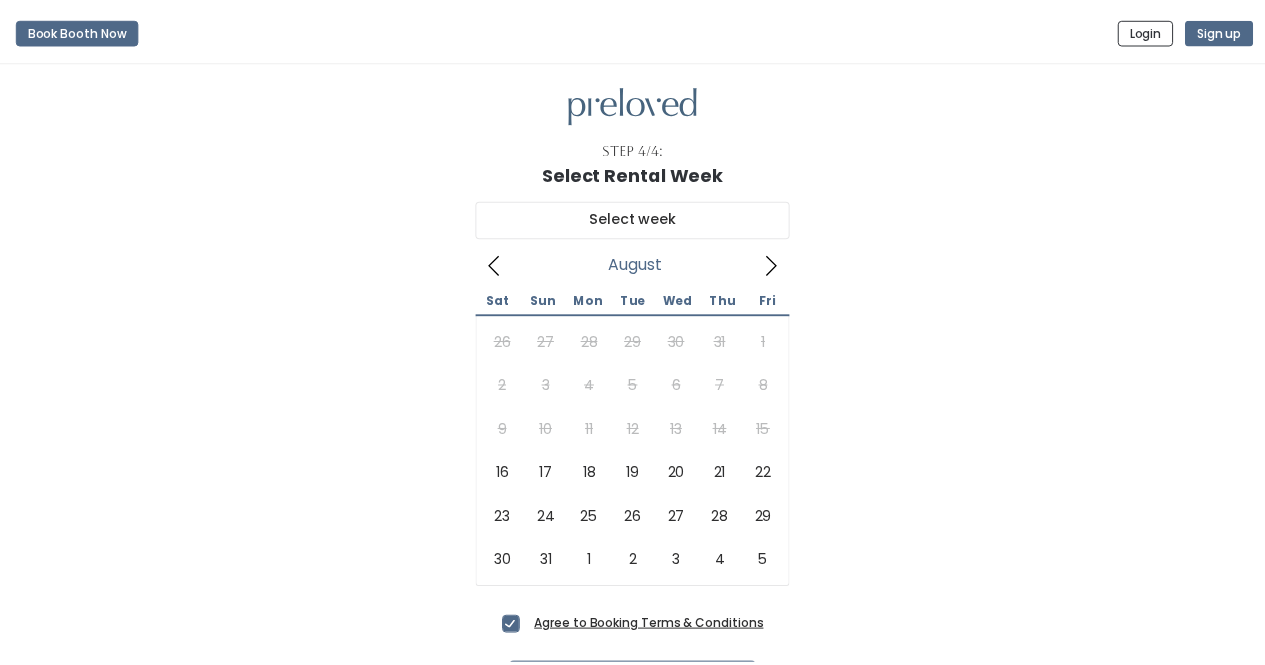 scroll, scrollTop: 0, scrollLeft: 0, axis: both 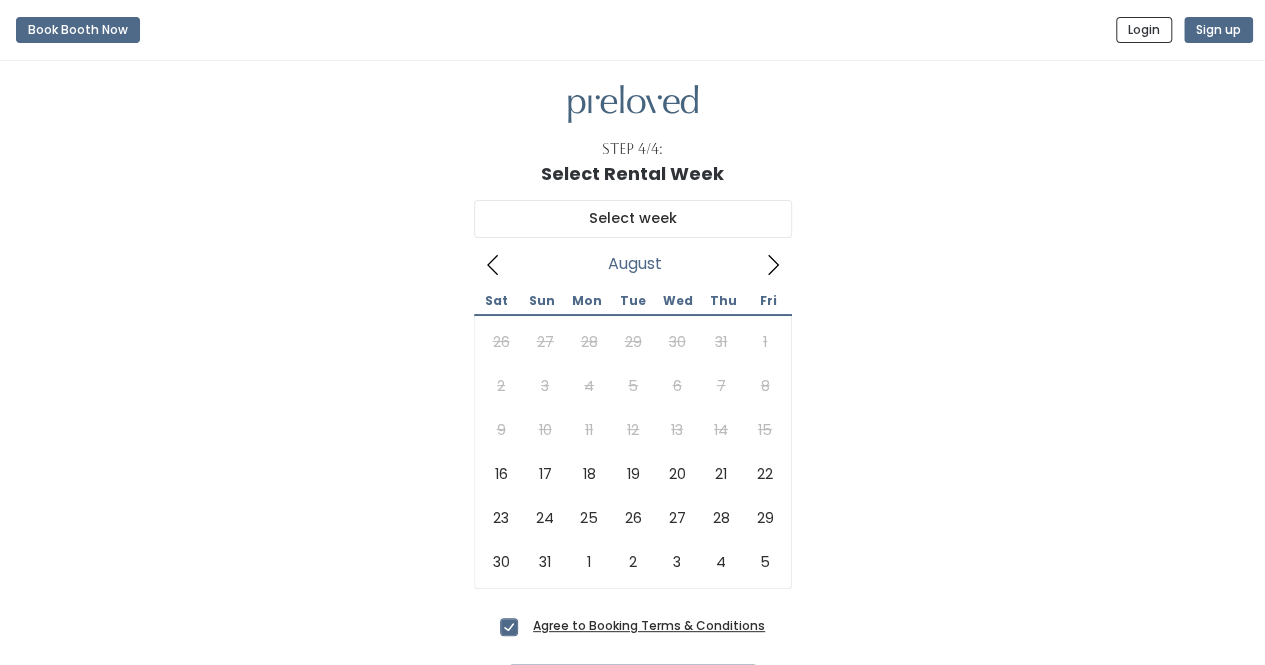 click on "August  2025
Sat Sun Mon Tue Wed Thu Fri
26 27 28 29 30 31 1 2 3 4 5 6 7 8 9 10 11 12 13 14 15 16 17 18 19 20 21 22 23 24 25 26 27 28 29 30 31 1 2 3 4 5" at bounding box center (632, 397) 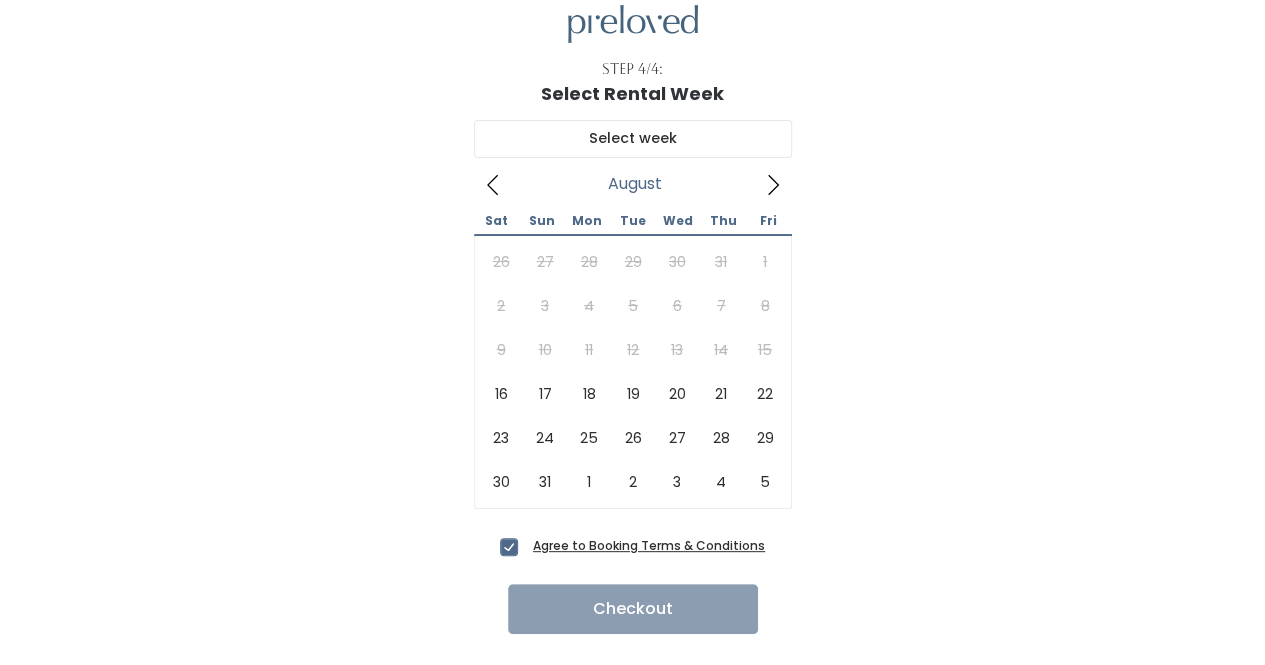 scroll, scrollTop: 124, scrollLeft: 0, axis: vertical 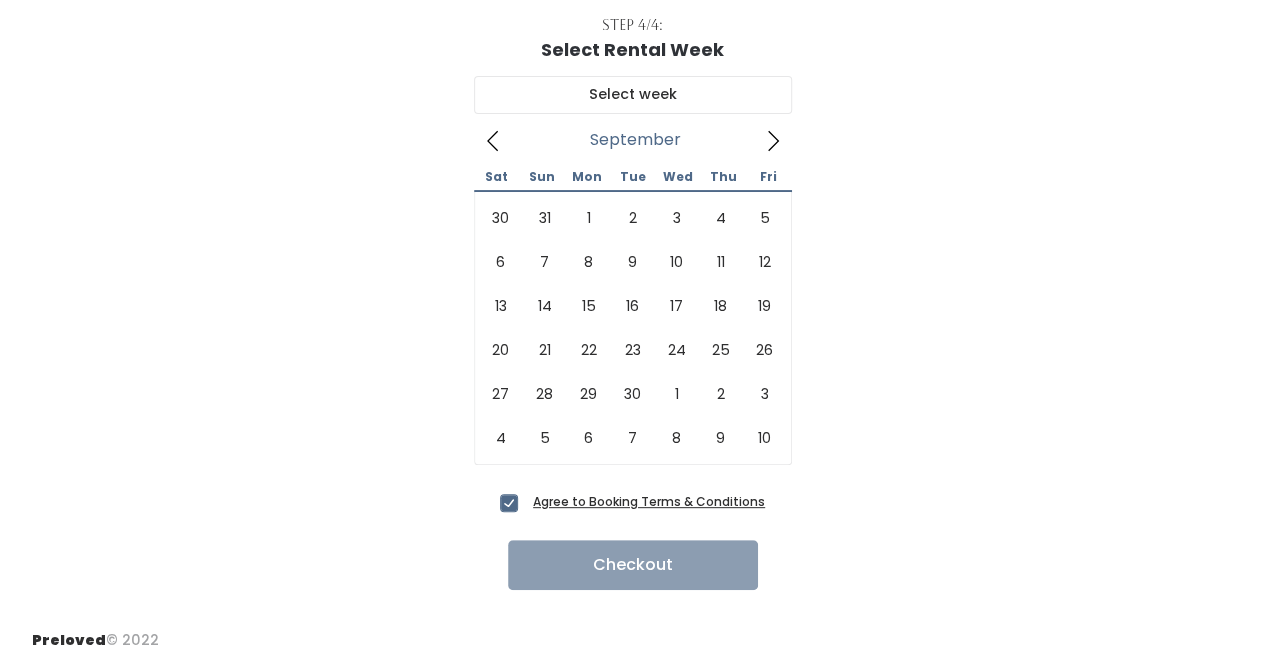 click 